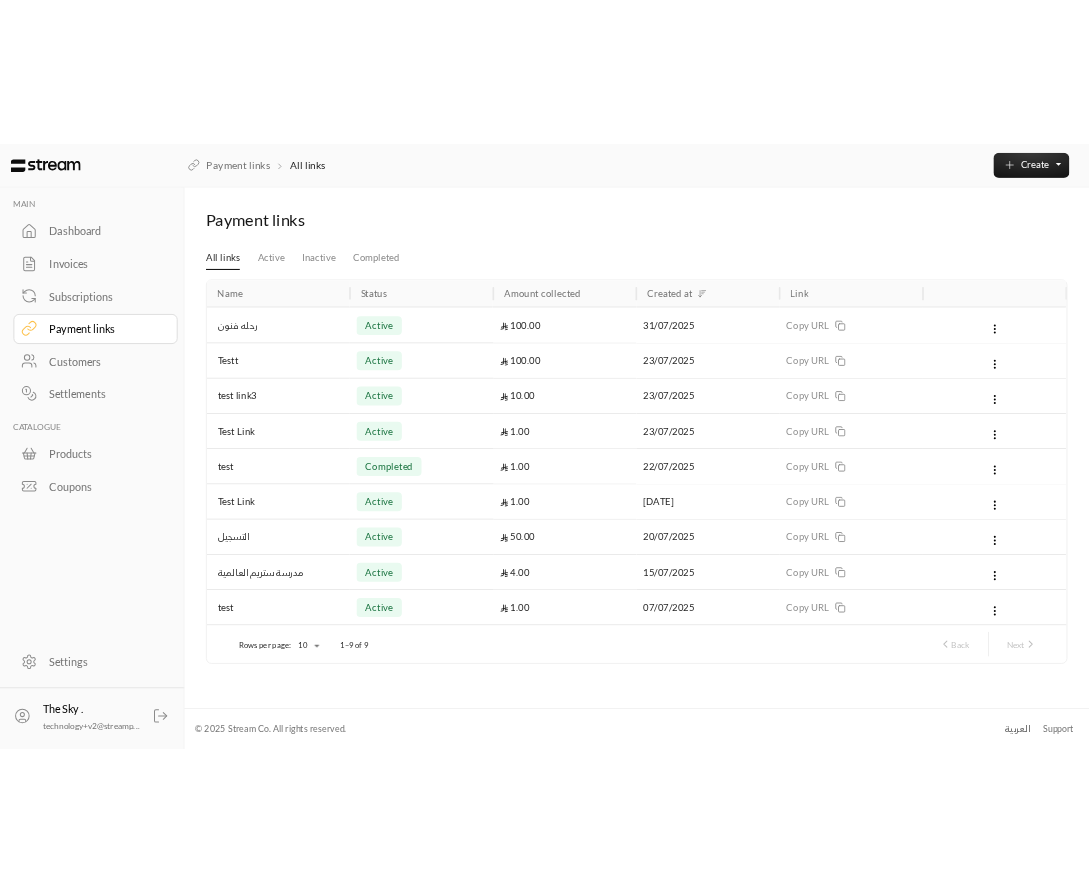 scroll, scrollTop: 0, scrollLeft: 0, axis: both 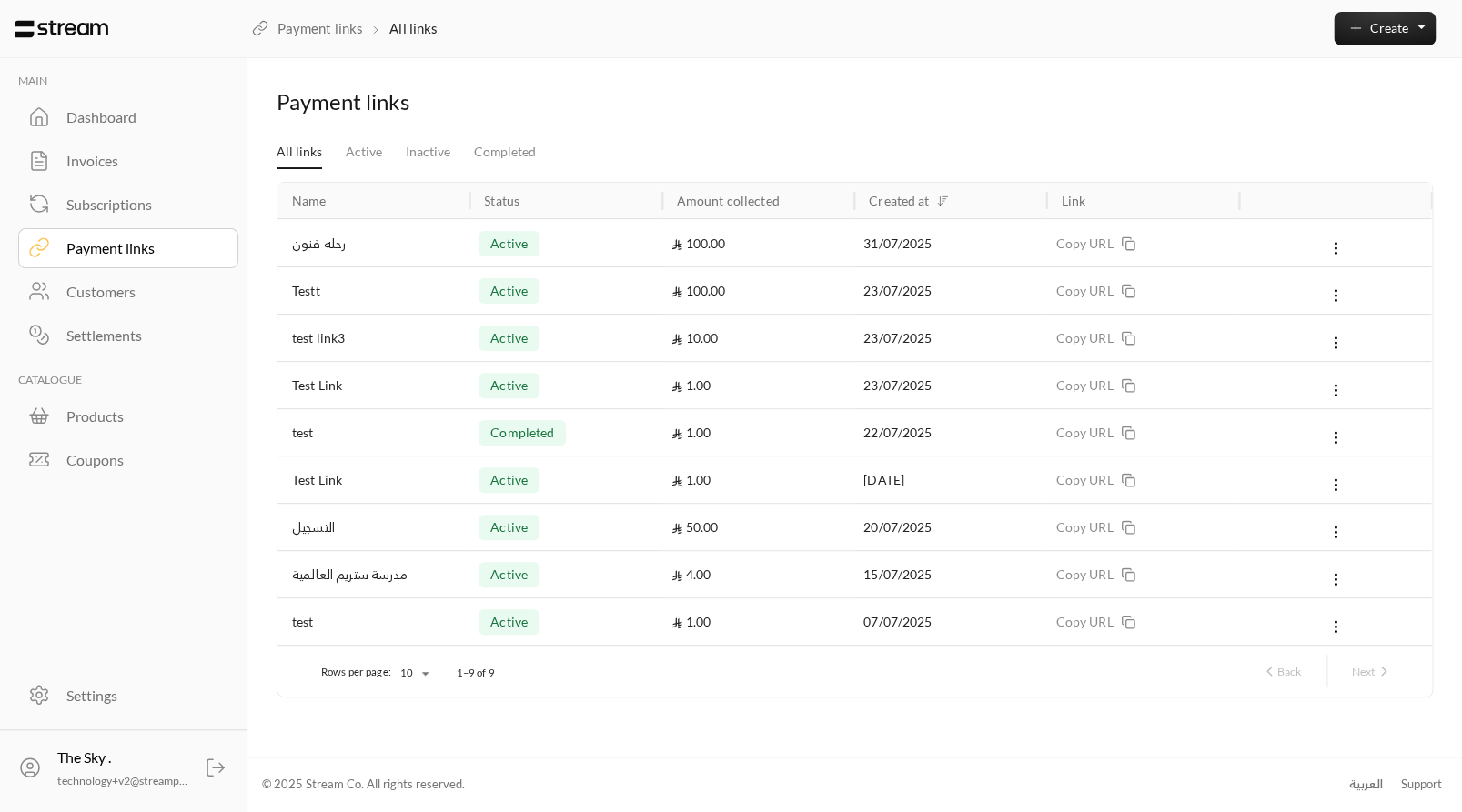 click on "Dashboard" at bounding box center (140, 117) 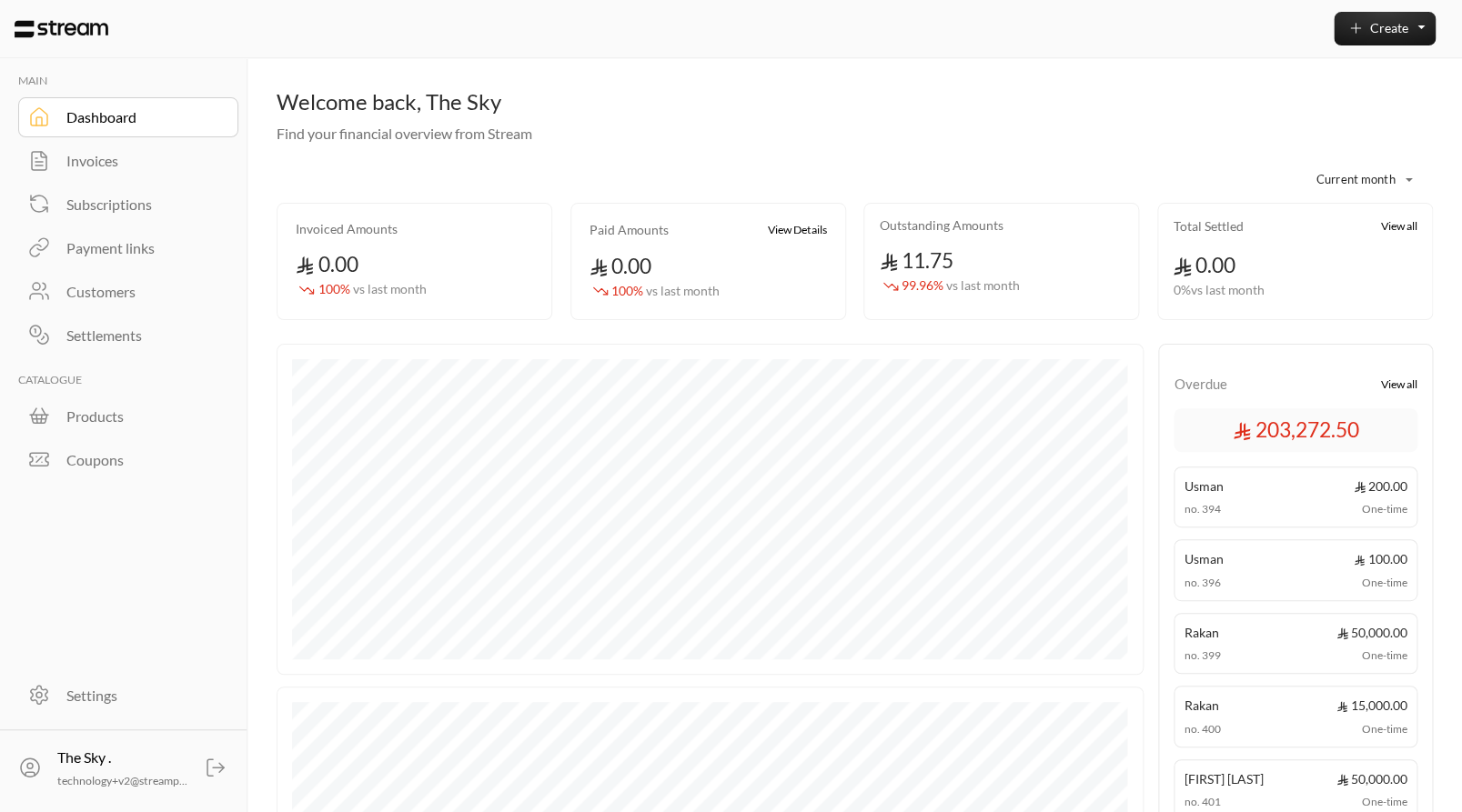 click on "Invoices" at bounding box center (140, 161) 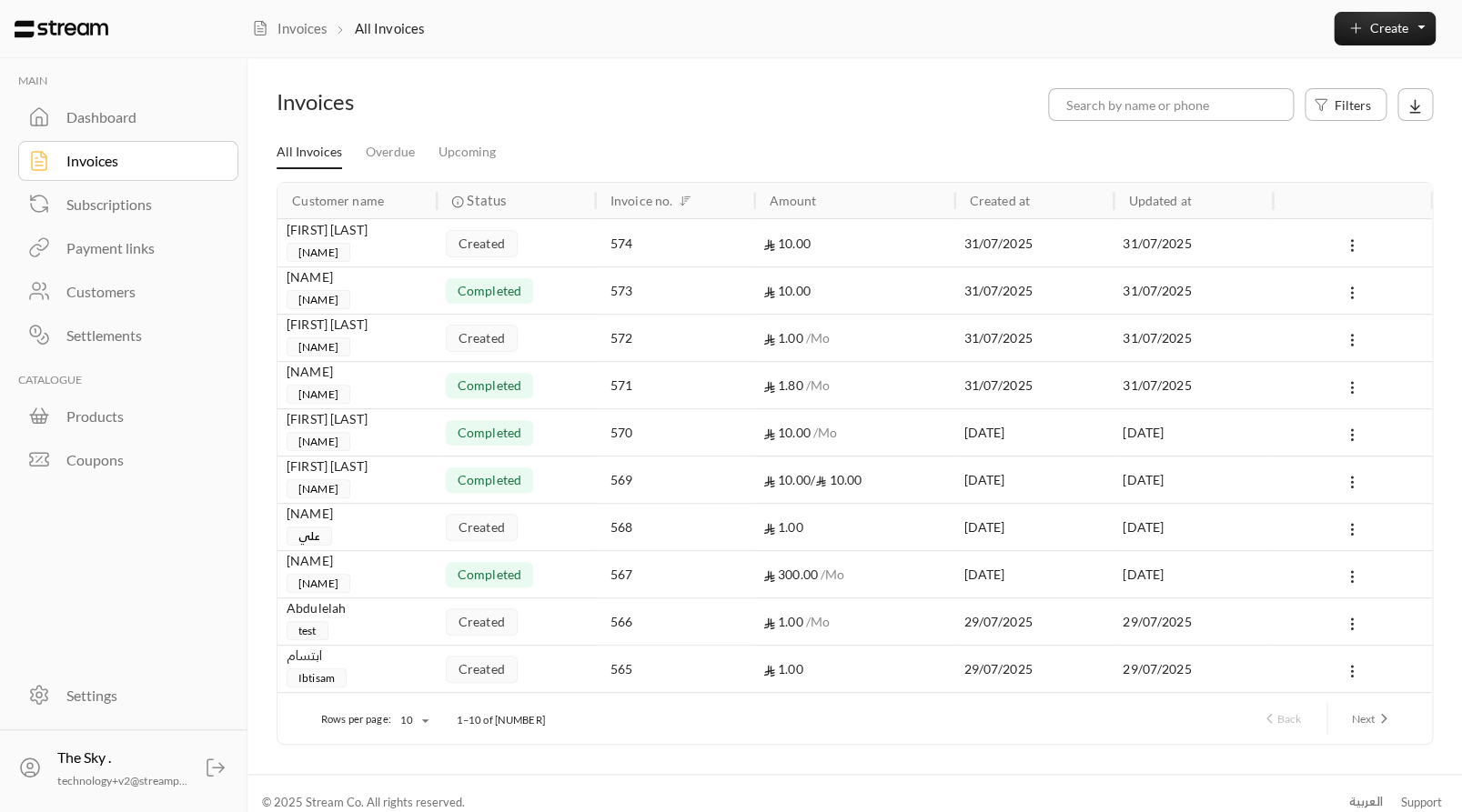 click on "Subscriptions" at bounding box center (140, 205) 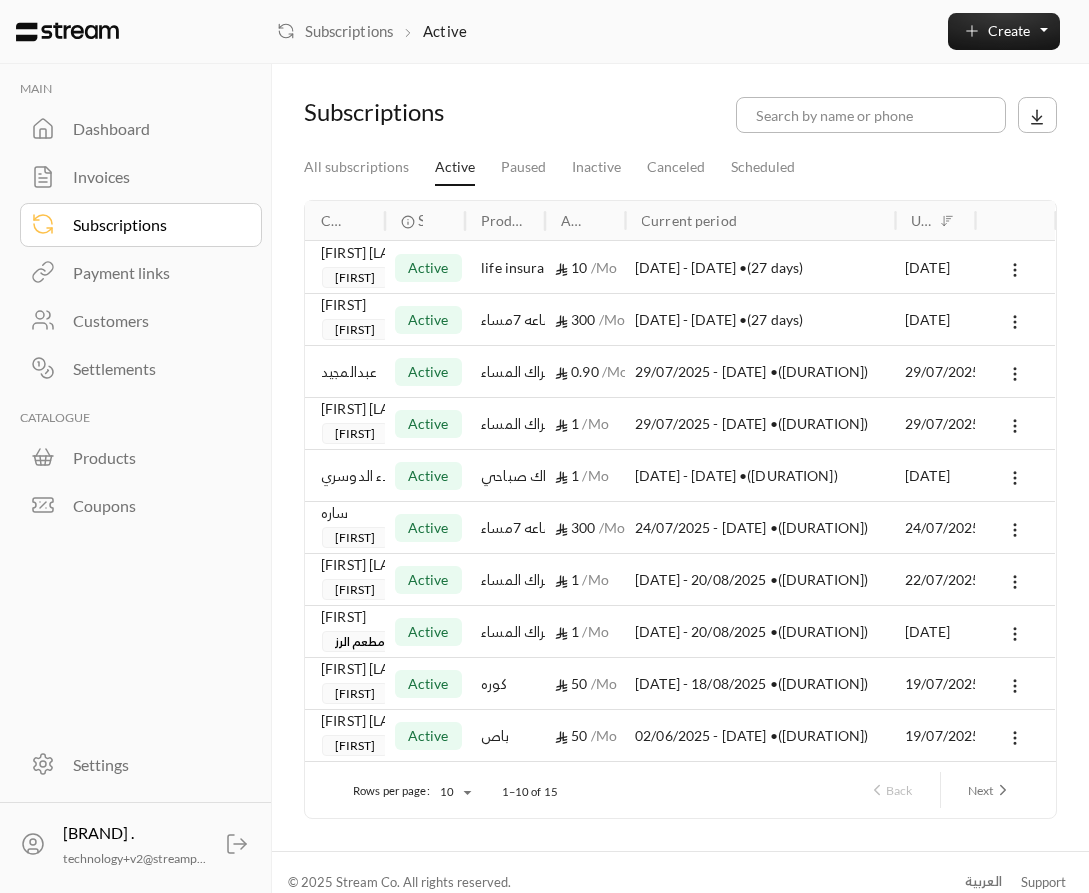 scroll, scrollTop: 0, scrollLeft: 0, axis: both 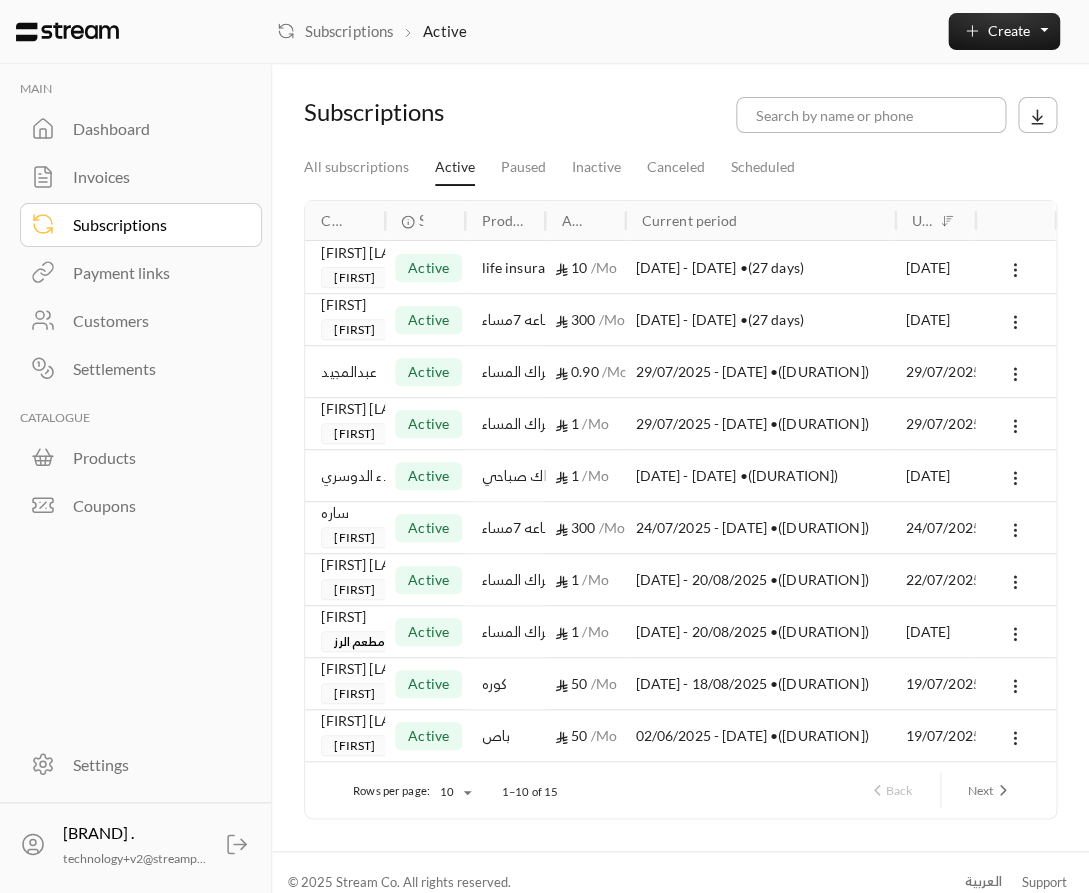 click on "Payment links" at bounding box center [154, 273] 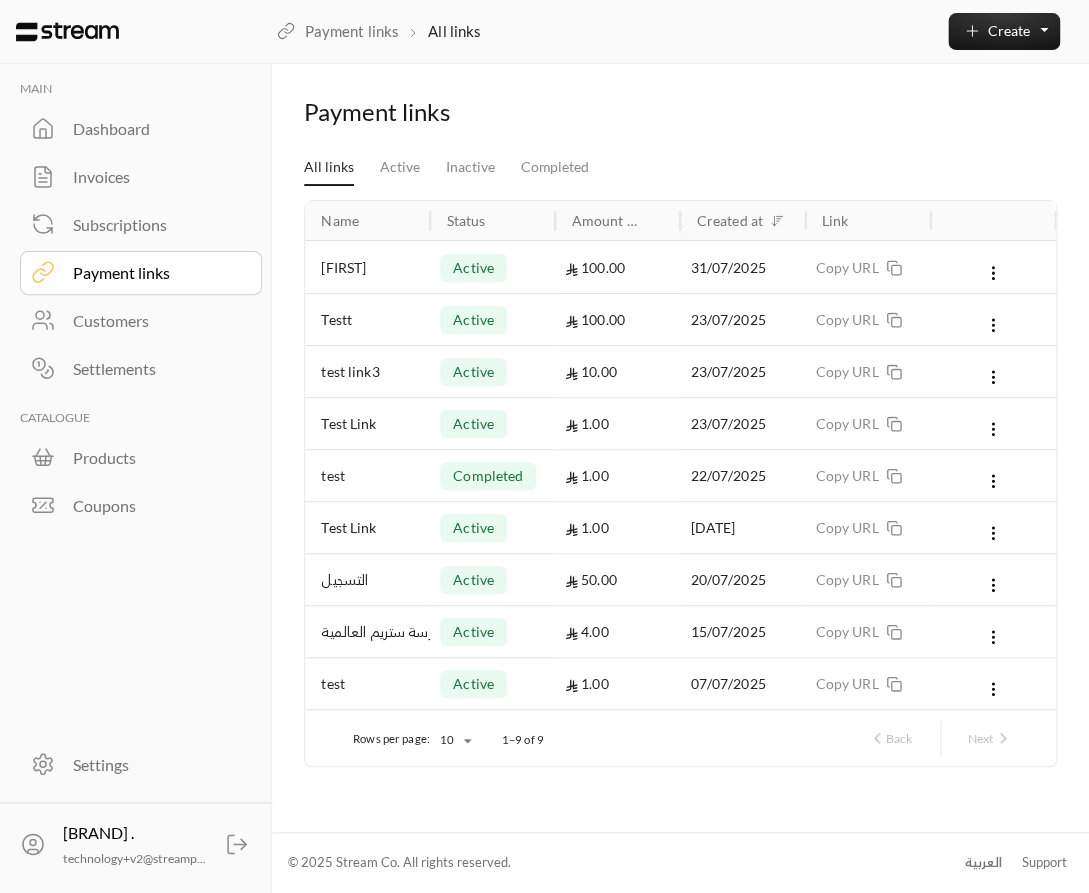 click on "Customers" at bounding box center [154, 321] 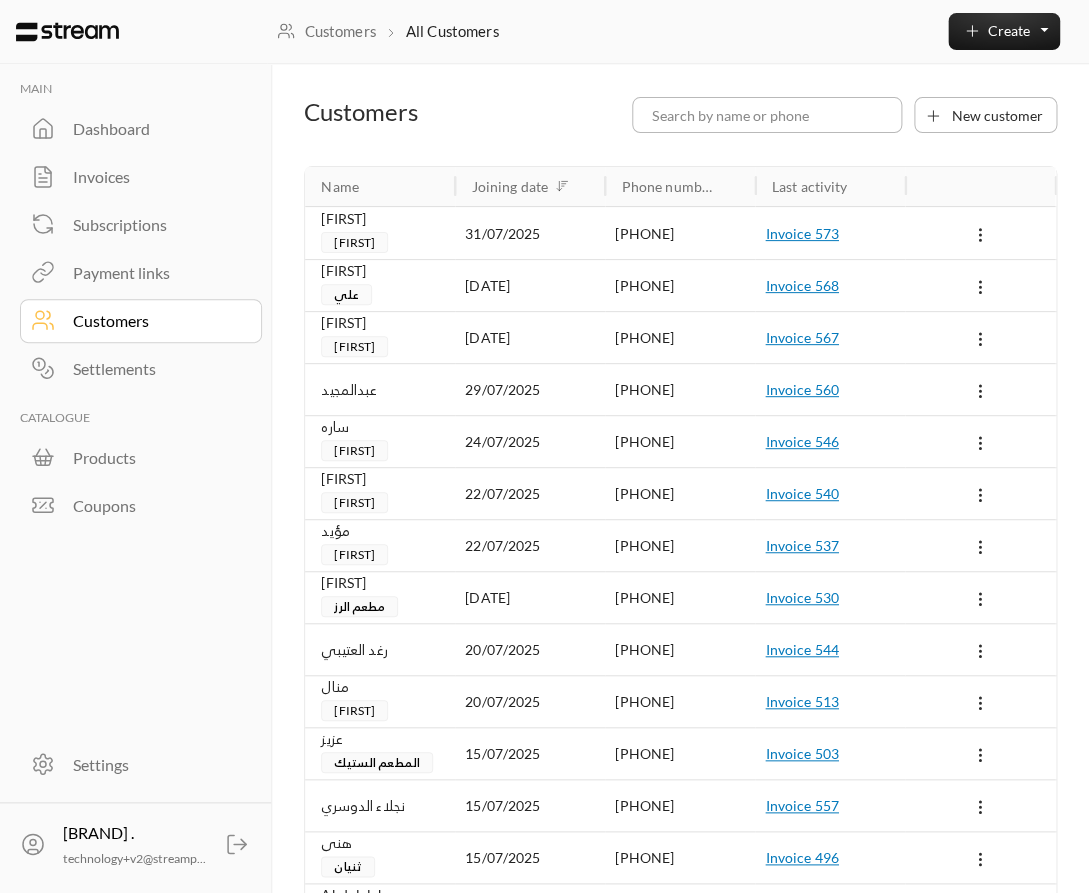 click on "Settlements" at bounding box center (154, 369) 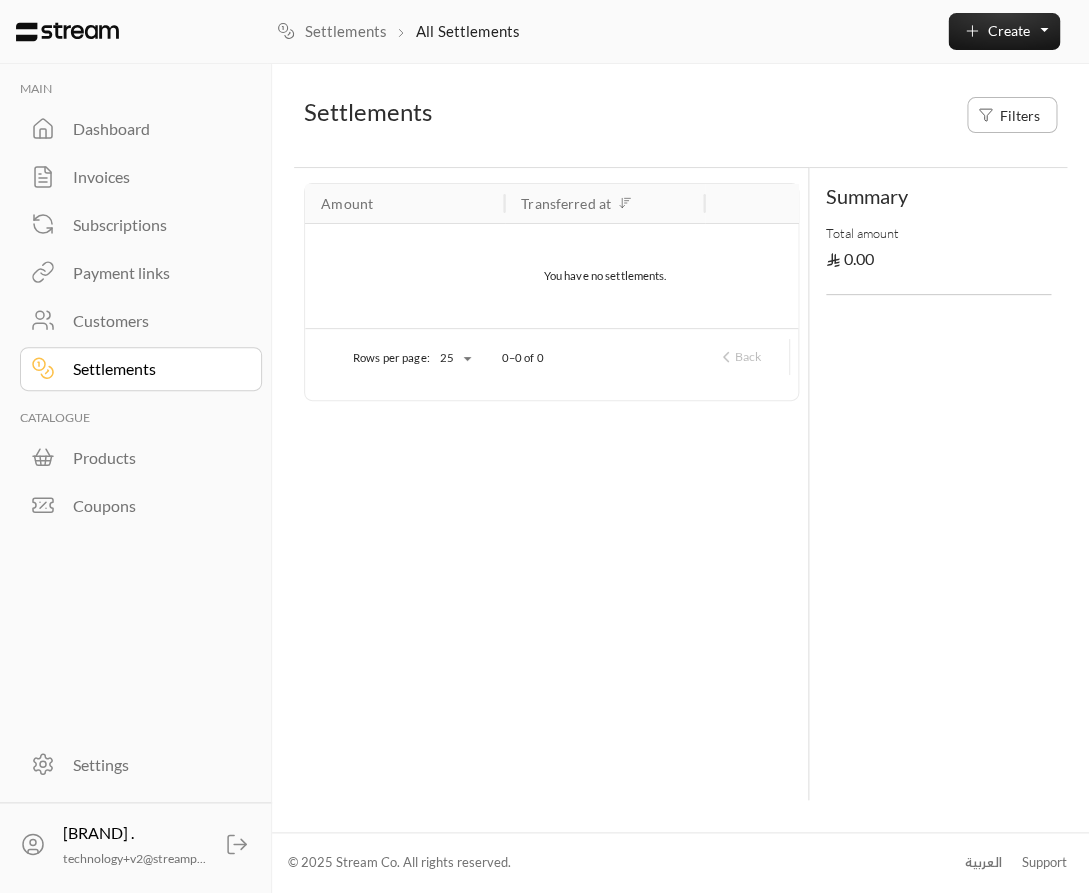 click on "Dashboard" at bounding box center [154, 129] 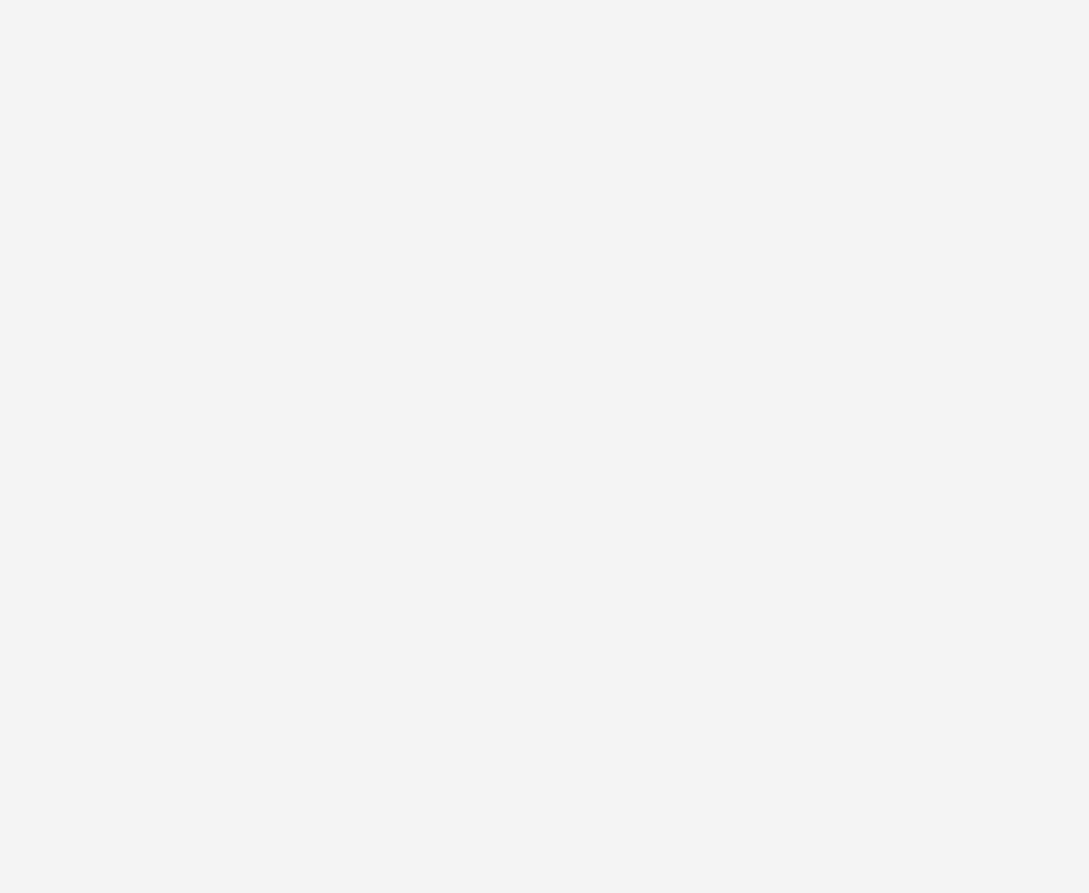 scroll, scrollTop: 0, scrollLeft: 0, axis: both 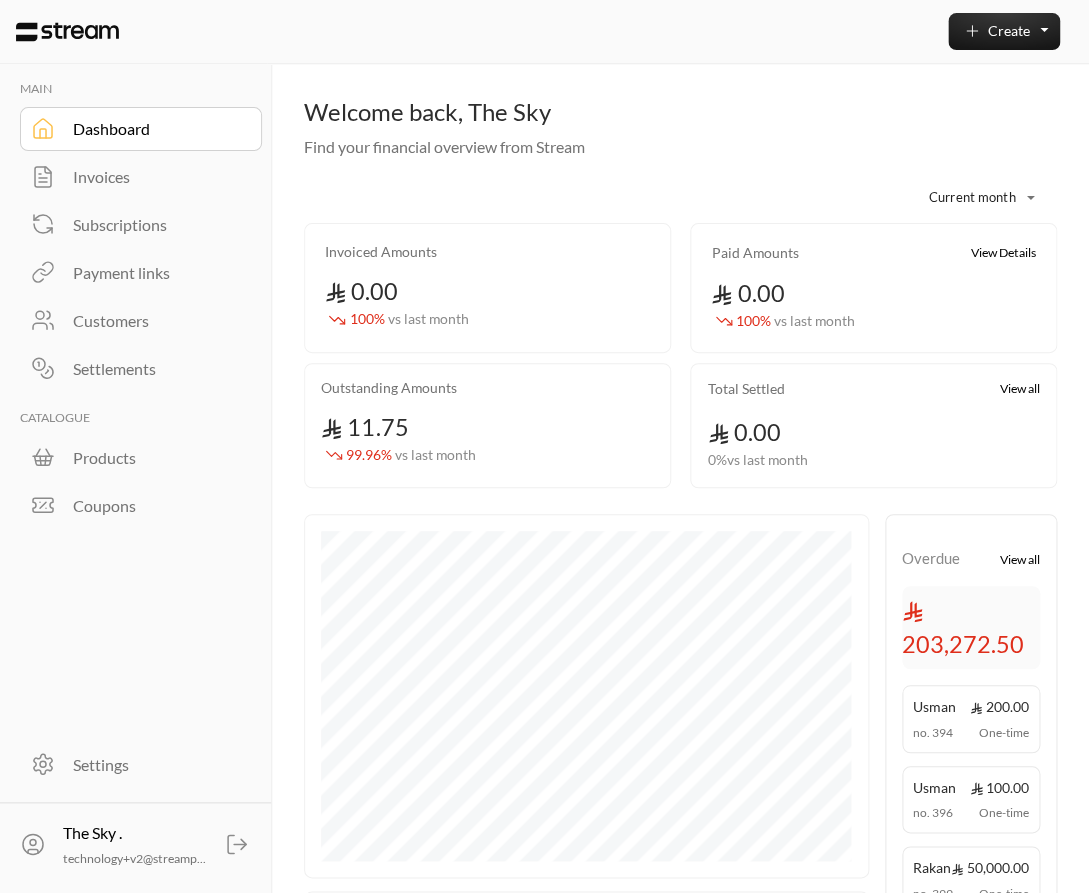 click on "Subscriptions" at bounding box center [154, 225] 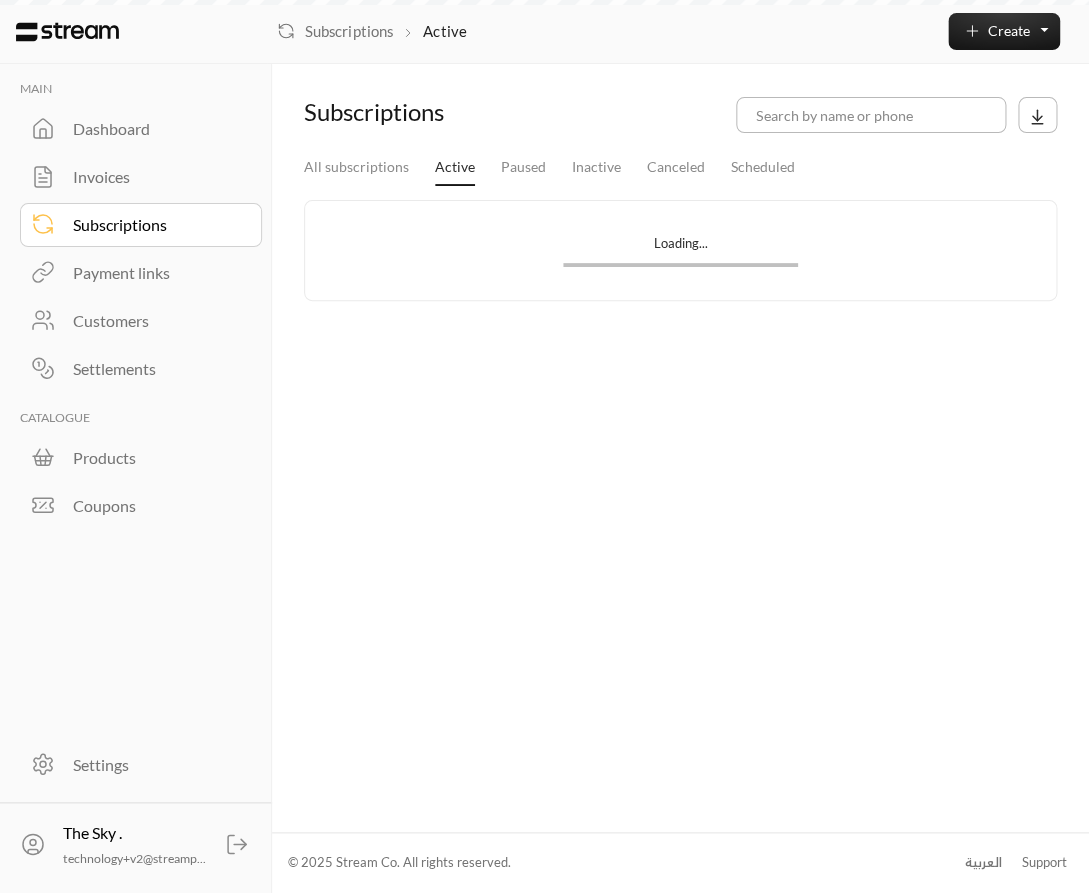click on "Payment links" at bounding box center (154, 273) 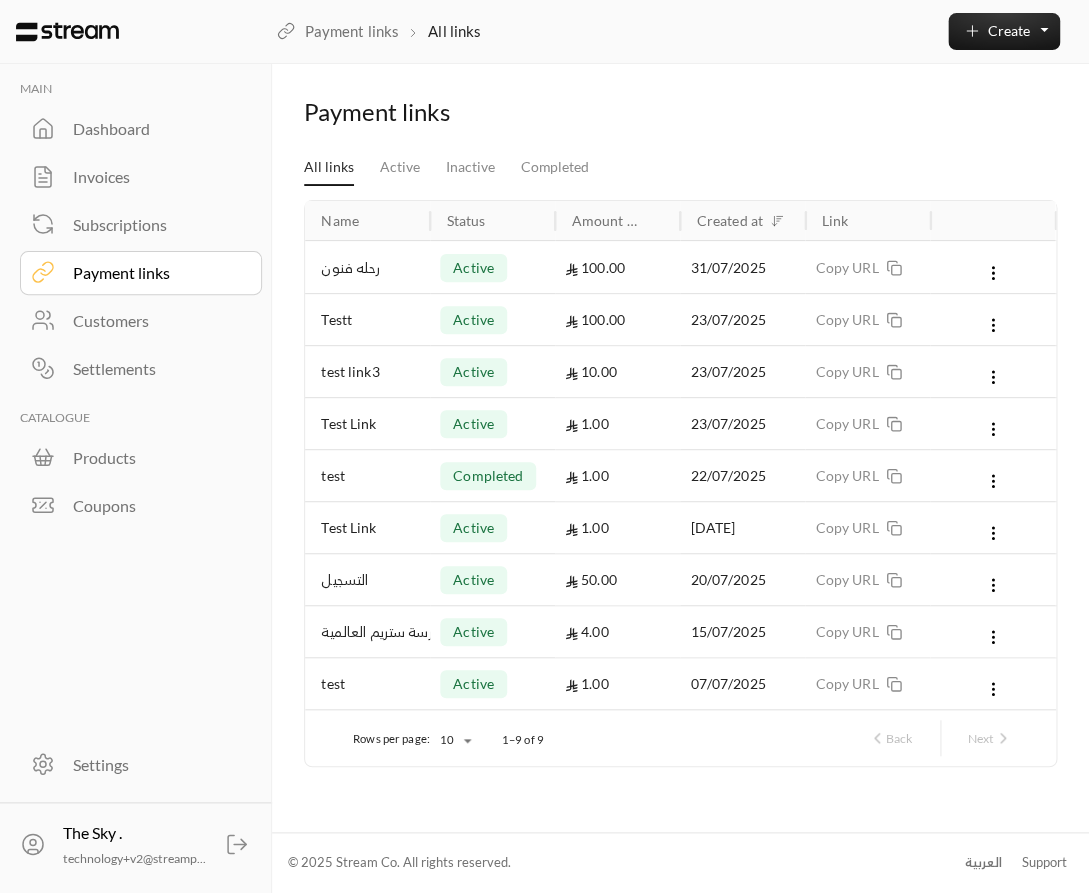 click on "Settings" at bounding box center [154, 765] 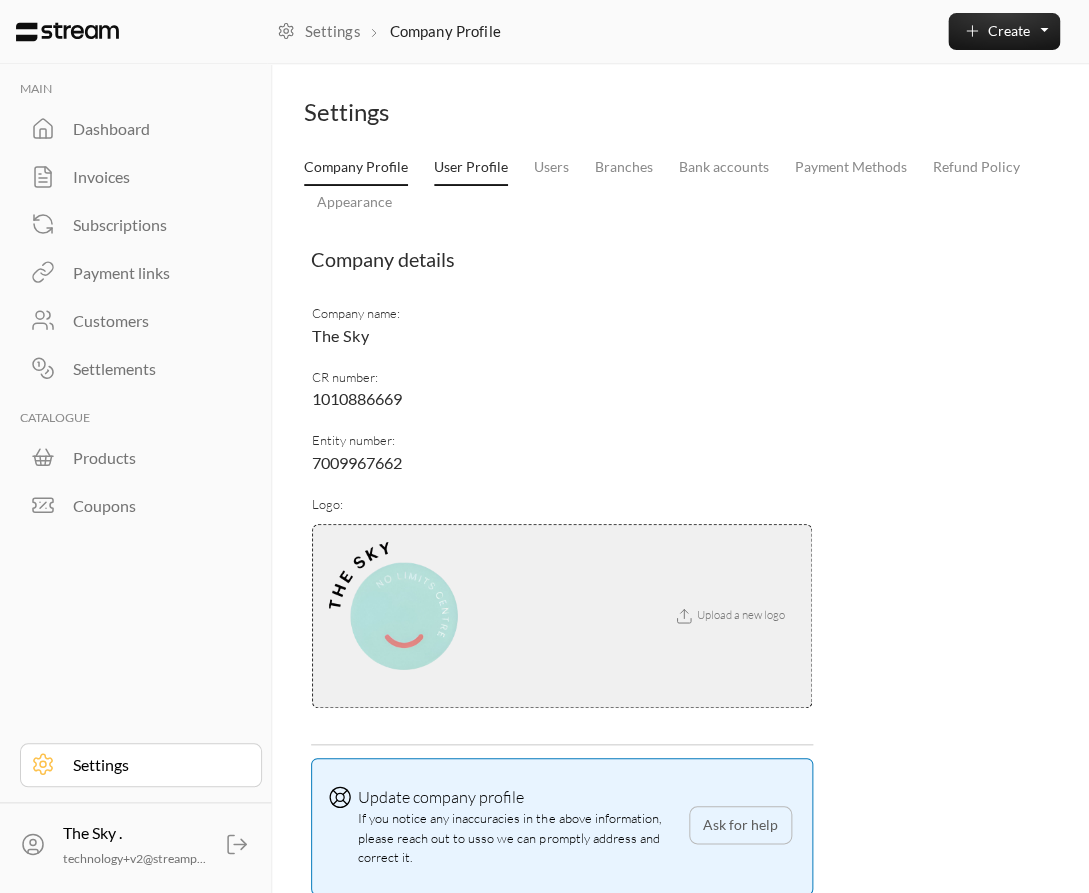 drag, startPoint x: 457, startPoint y: 177, endPoint x: 469, endPoint y: 169, distance: 14.422205 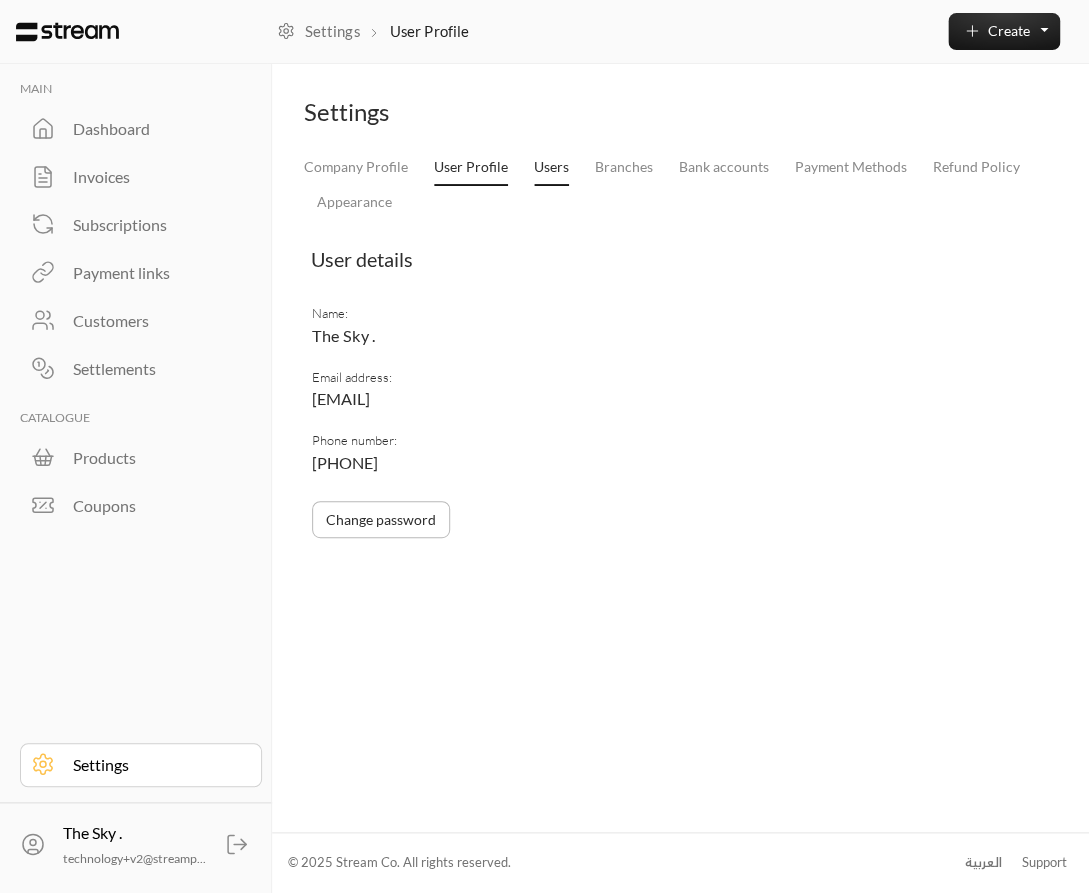 click on "Users" at bounding box center [551, 169] 